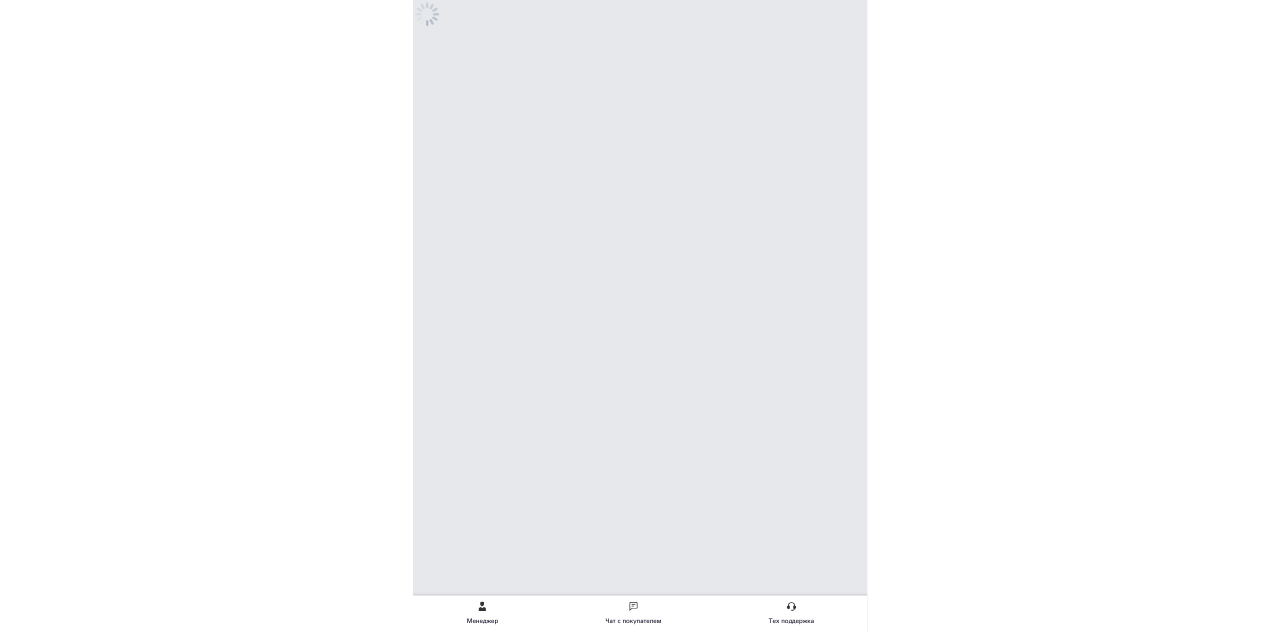 scroll, scrollTop: 0, scrollLeft: 0, axis: both 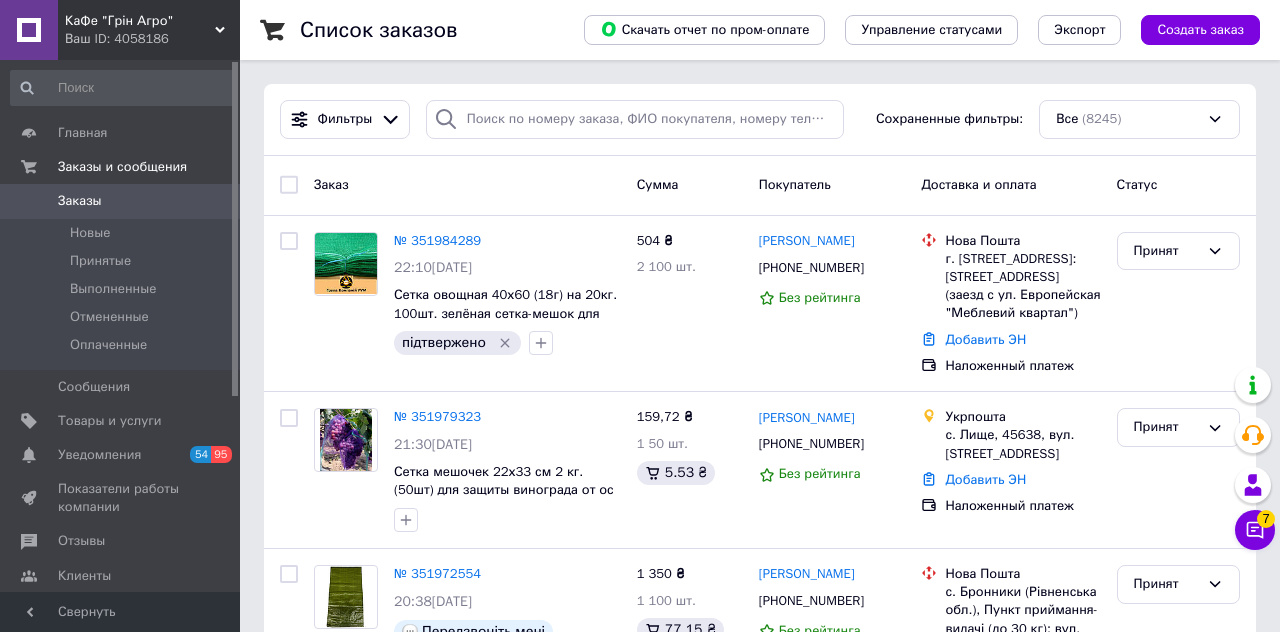 click on "Заказы" at bounding box center (121, 201) 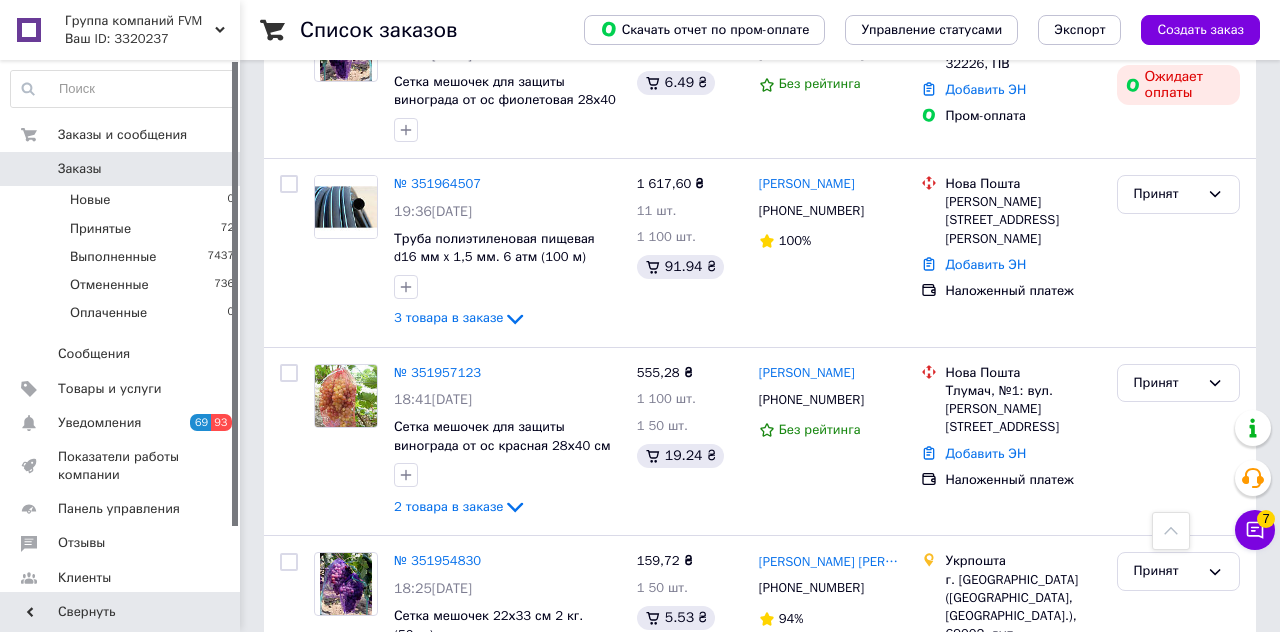 scroll, scrollTop: 1151, scrollLeft: 0, axis: vertical 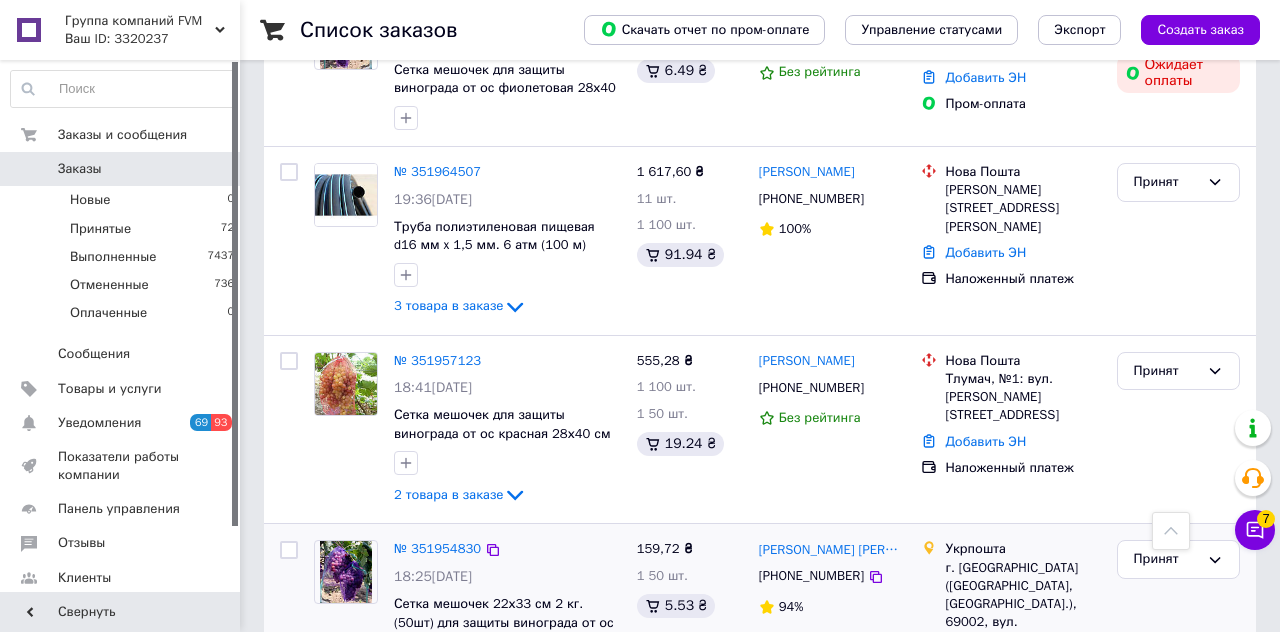 click on "159,72 ₴" at bounding box center (665, 548) 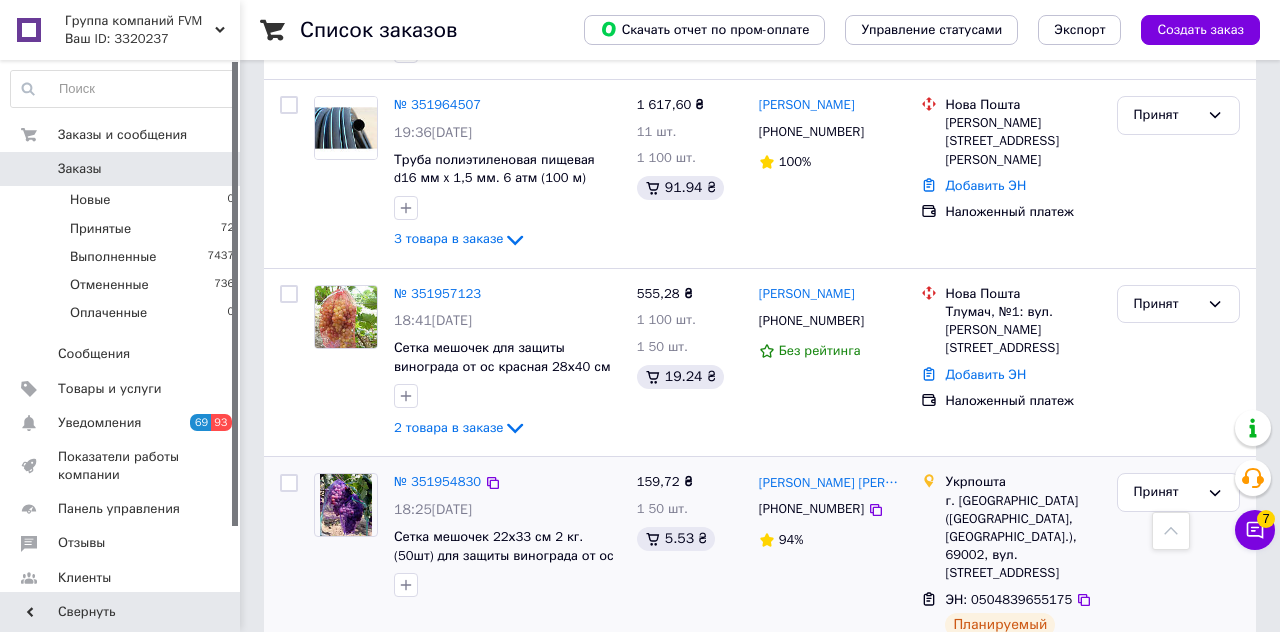 click at bounding box center (507, 585) 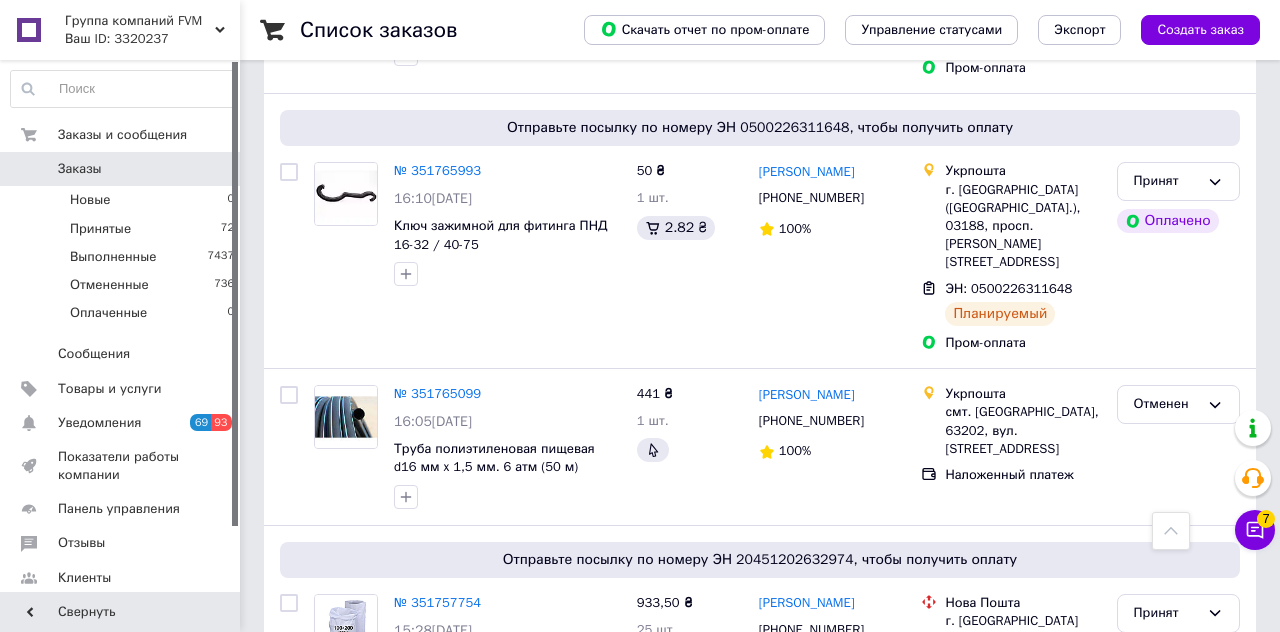scroll, scrollTop: 11370, scrollLeft: 0, axis: vertical 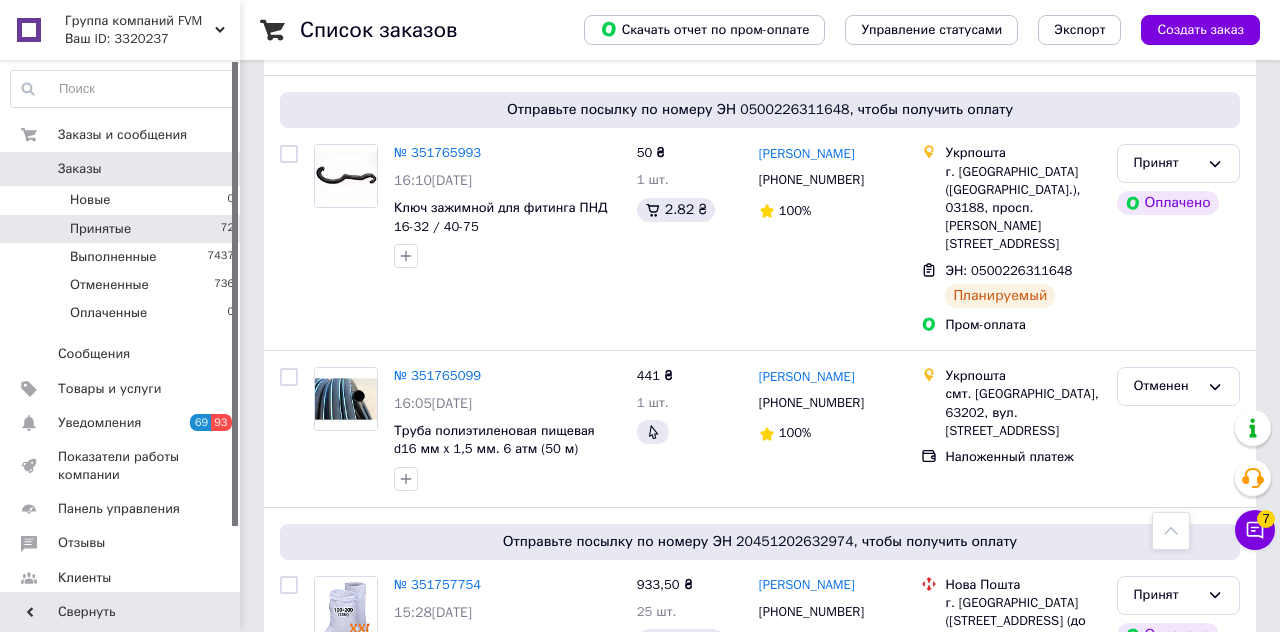 click on "Принятые 72" at bounding box center (123, 229) 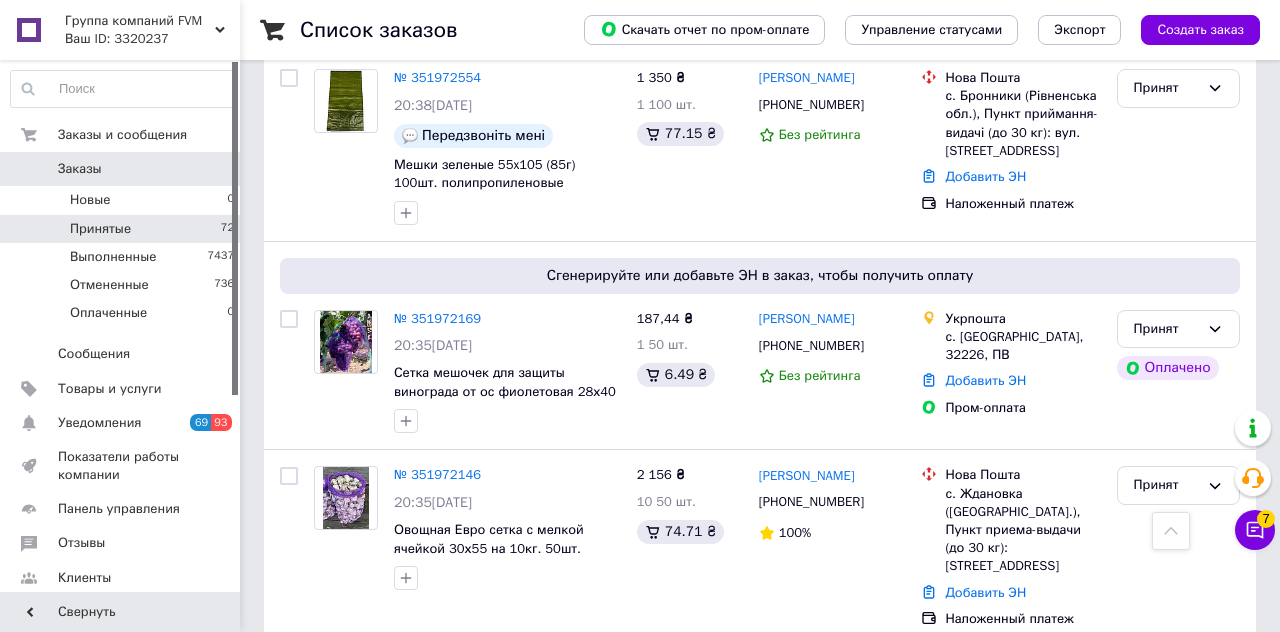 scroll, scrollTop: 483, scrollLeft: 0, axis: vertical 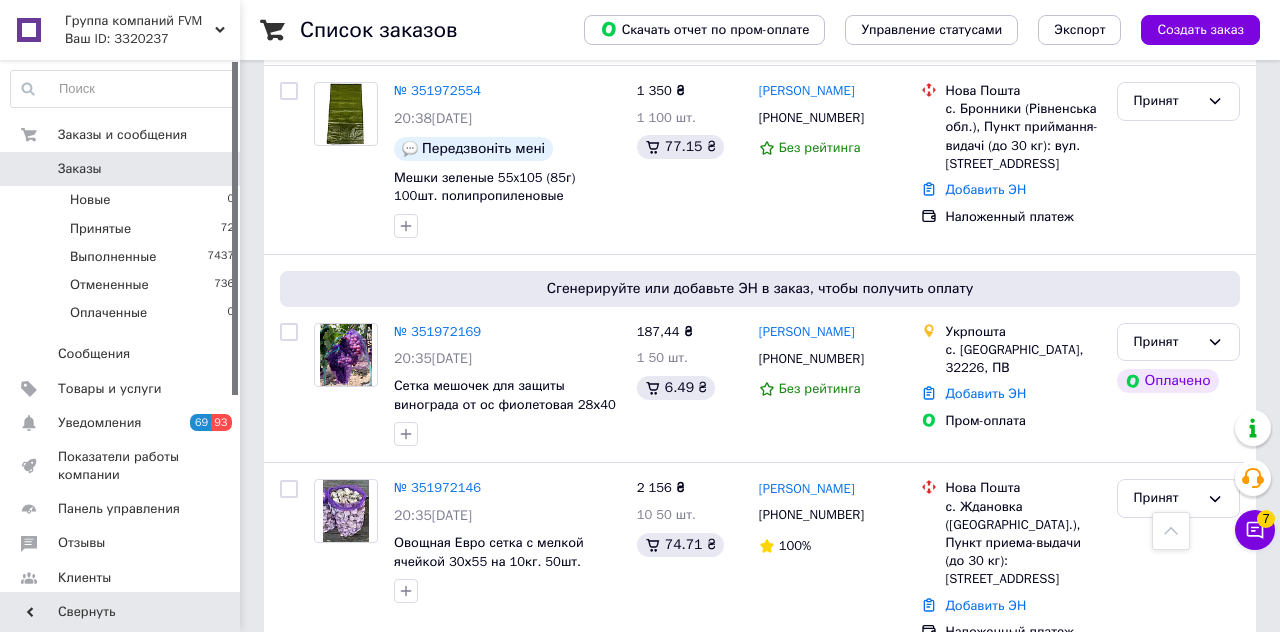 click on "Список заказов   Скачать отчет по пром-оплате Управление статусами Экспорт Создать заказ" at bounding box center [760, 30] 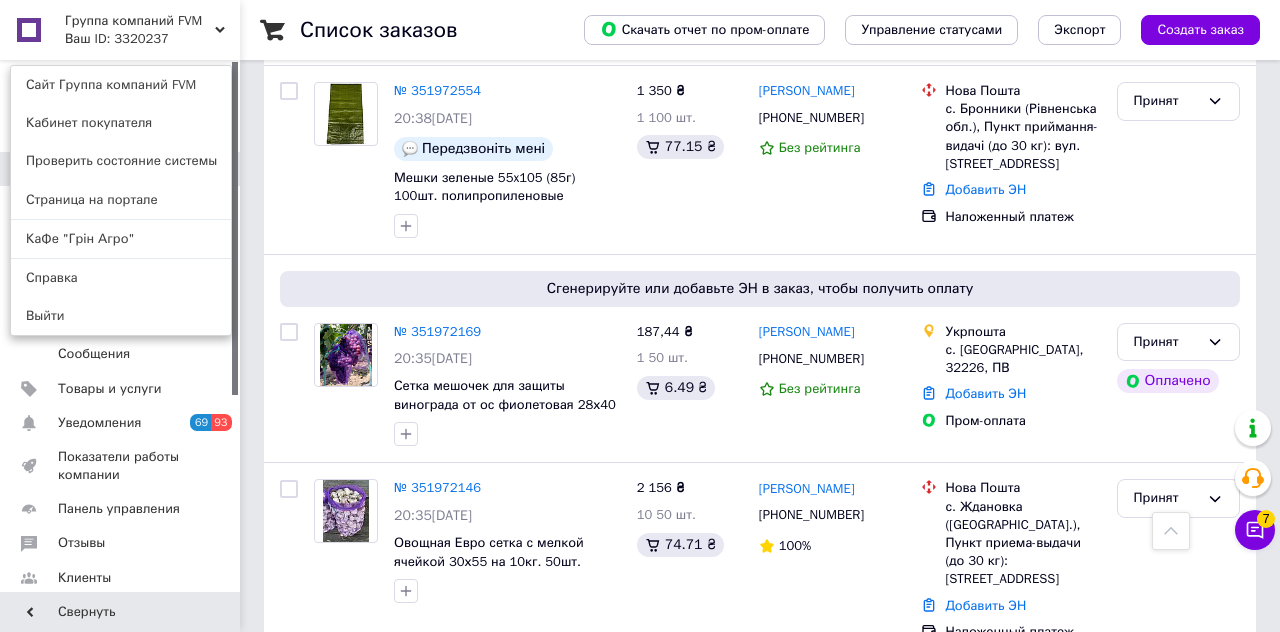 click on "Группа компаний FVM Ваш ID: 3320237 Сайт Группа компаний FVM Кабинет покупателя Проверить состояние системы Страница на портале КаФе "Грін Агро" Справка Выйти" at bounding box center [120, 30] 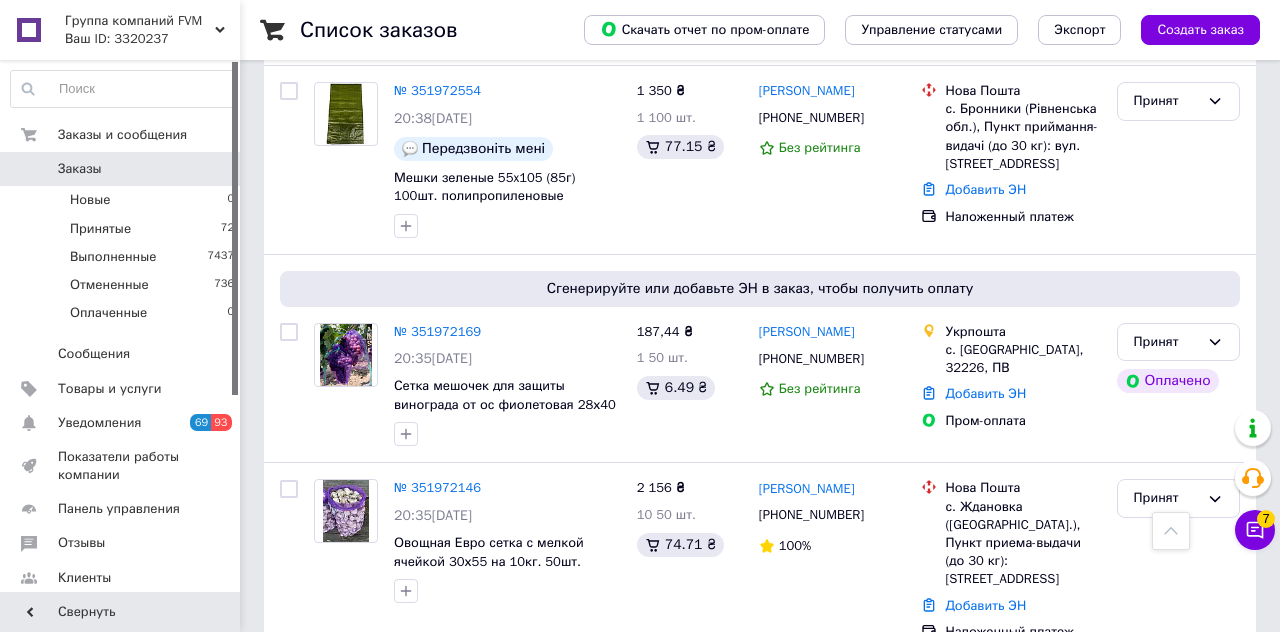 click on "Ваш ID: 3320237" at bounding box center (152, 39) 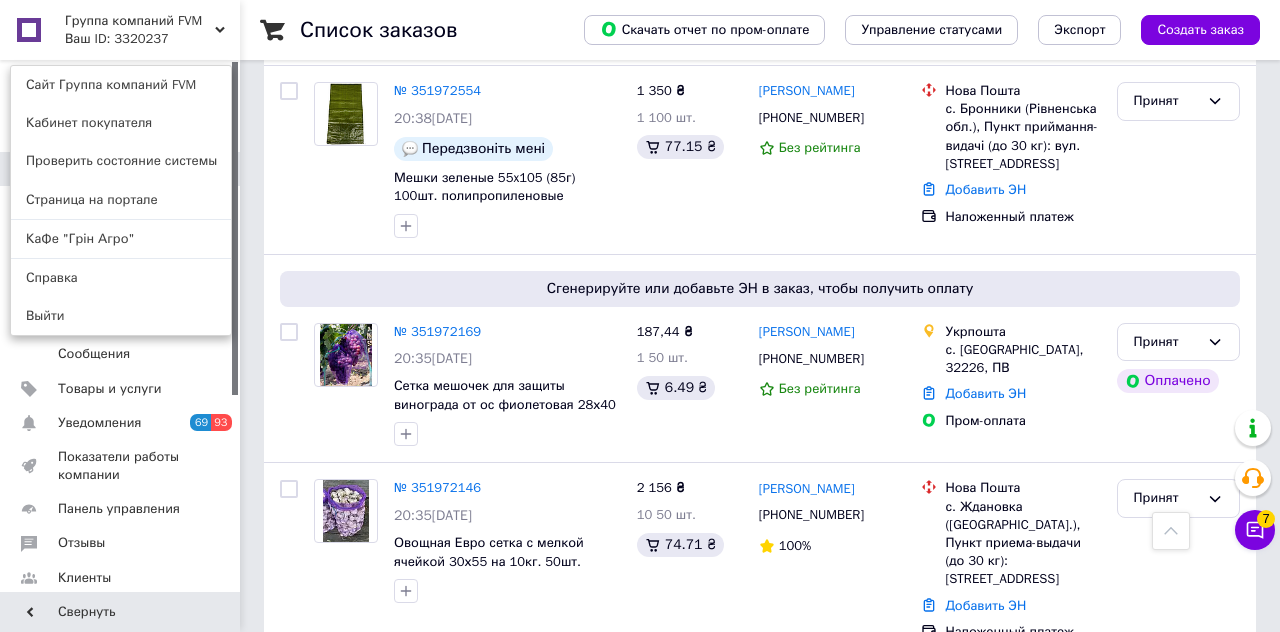 click on "Группа компаний FVM Ваш ID: 3320237 Сайт Группа компаний FVM Кабинет покупателя Проверить состояние системы Страница на портале КаФе "Грін Агро" Справка Выйти" at bounding box center [120, 30] 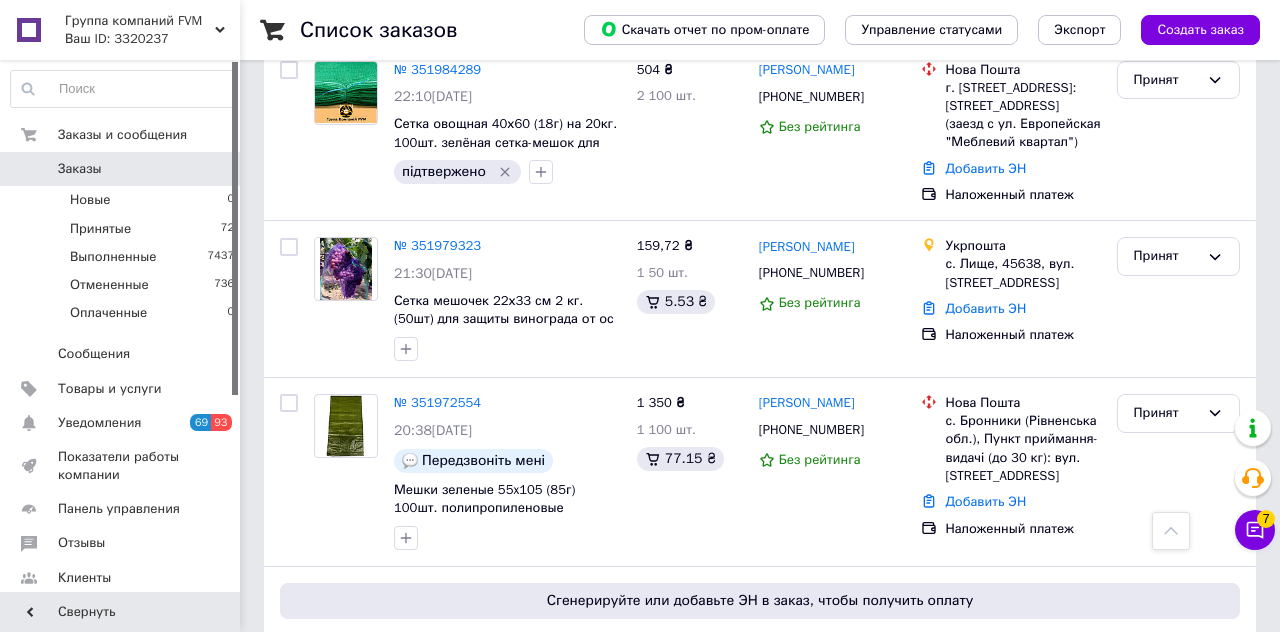scroll, scrollTop: 0, scrollLeft: 0, axis: both 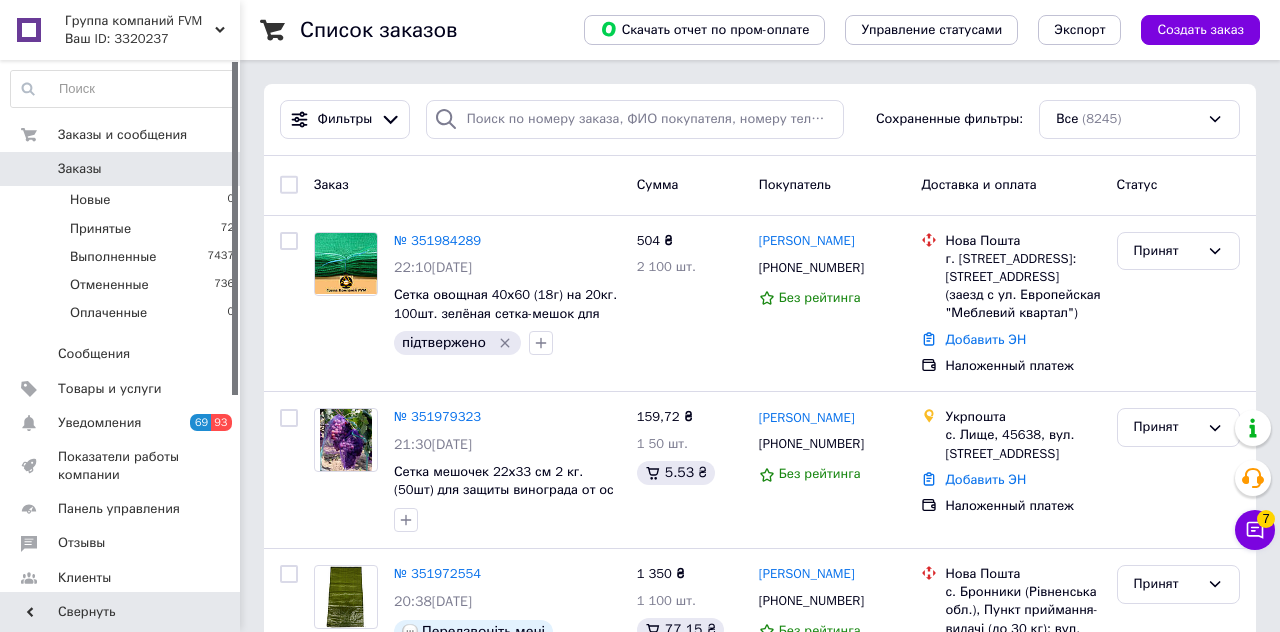 click 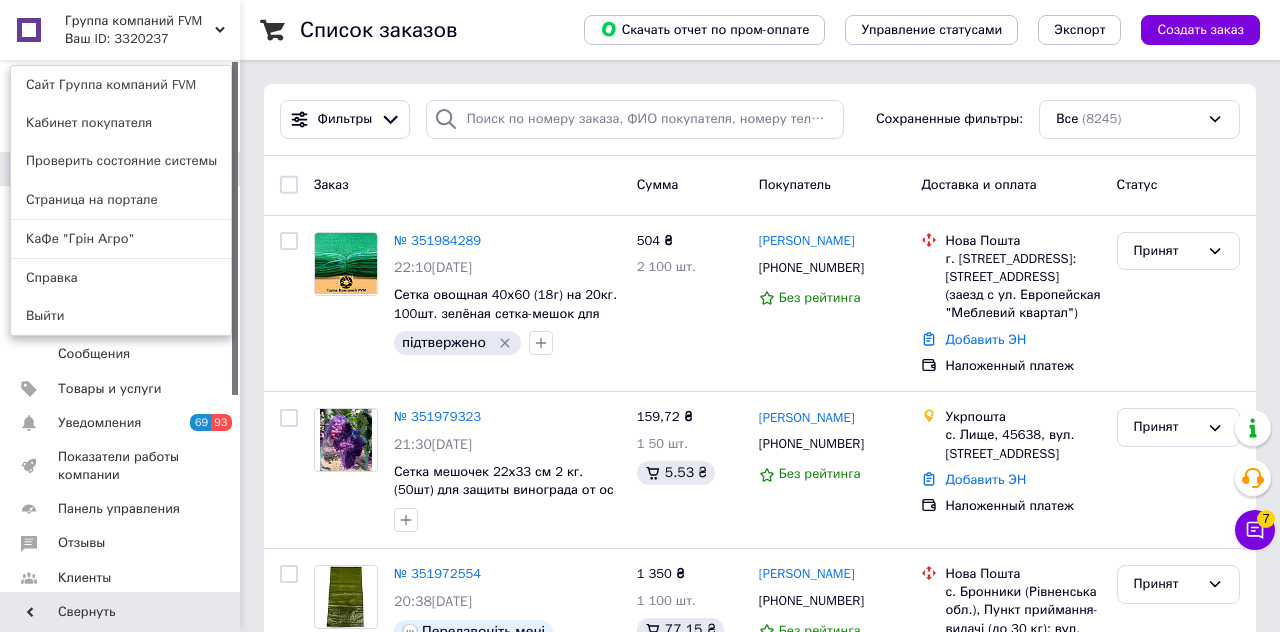 click on "Группа компаний FVM Ваш ID: 3320237 Сайт Группа компаний FVM Кабинет покупателя Проверить состояние системы Страница на портале КаФе "Грін Агро" Справка Выйти" at bounding box center (120, 30) 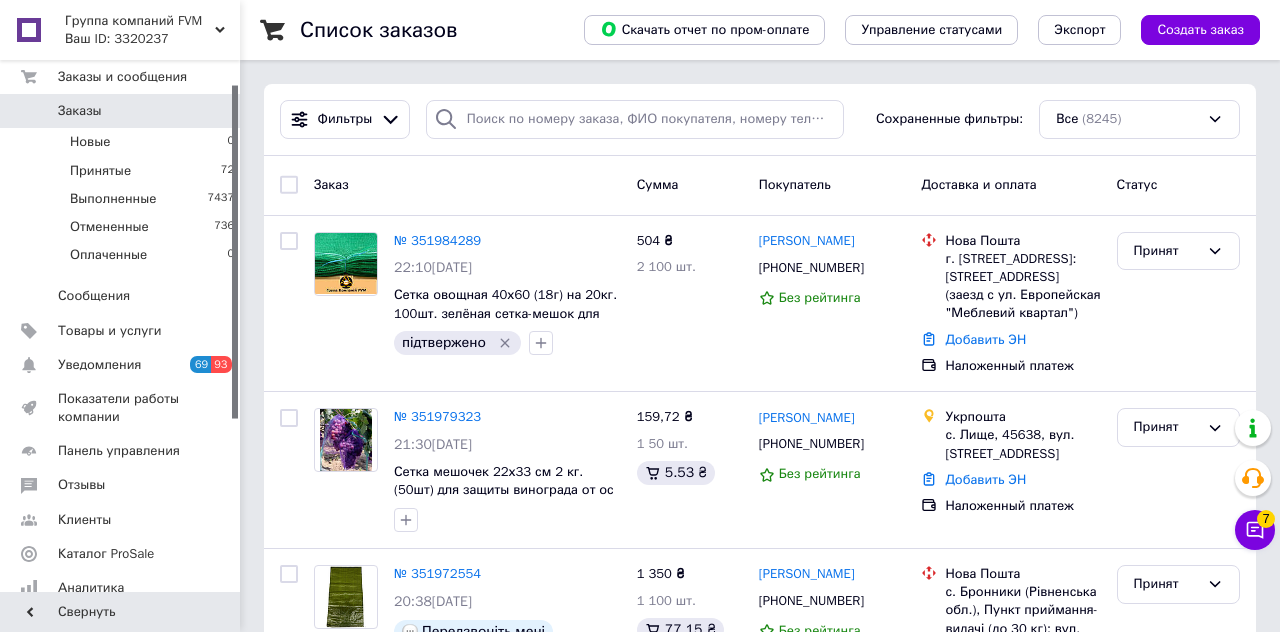 scroll, scrollTop: 0, scrollLeft: 0, axis: both 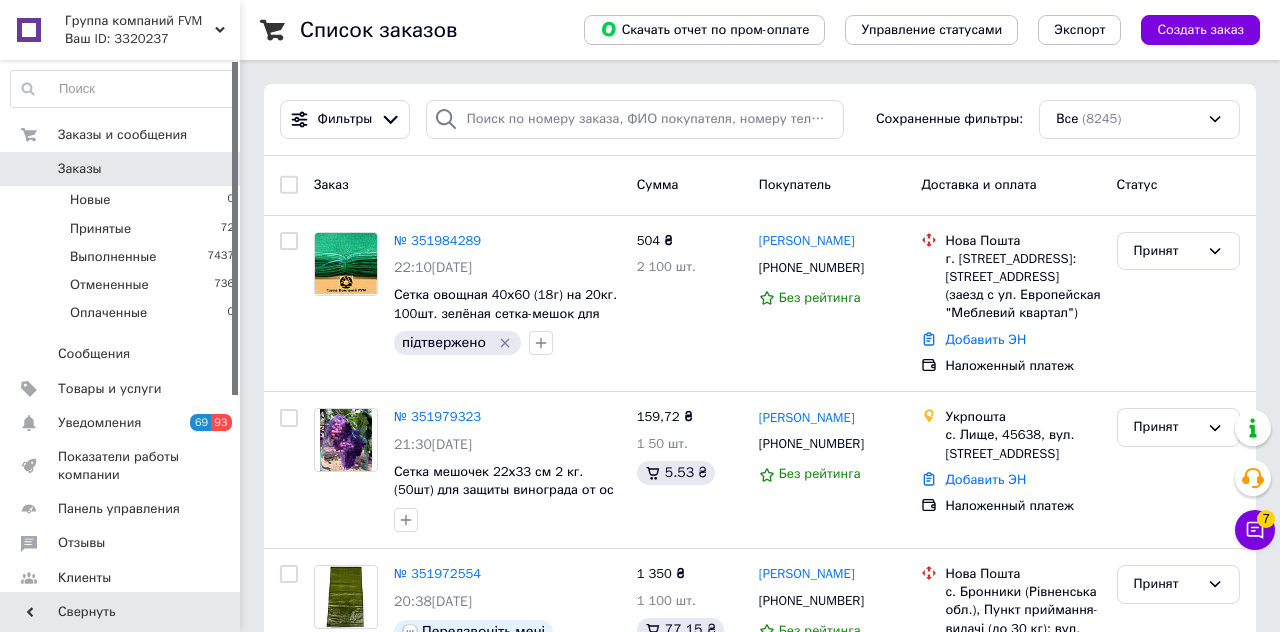 click on "Ваш ID: 3320237" at bounding box center [152, 39] 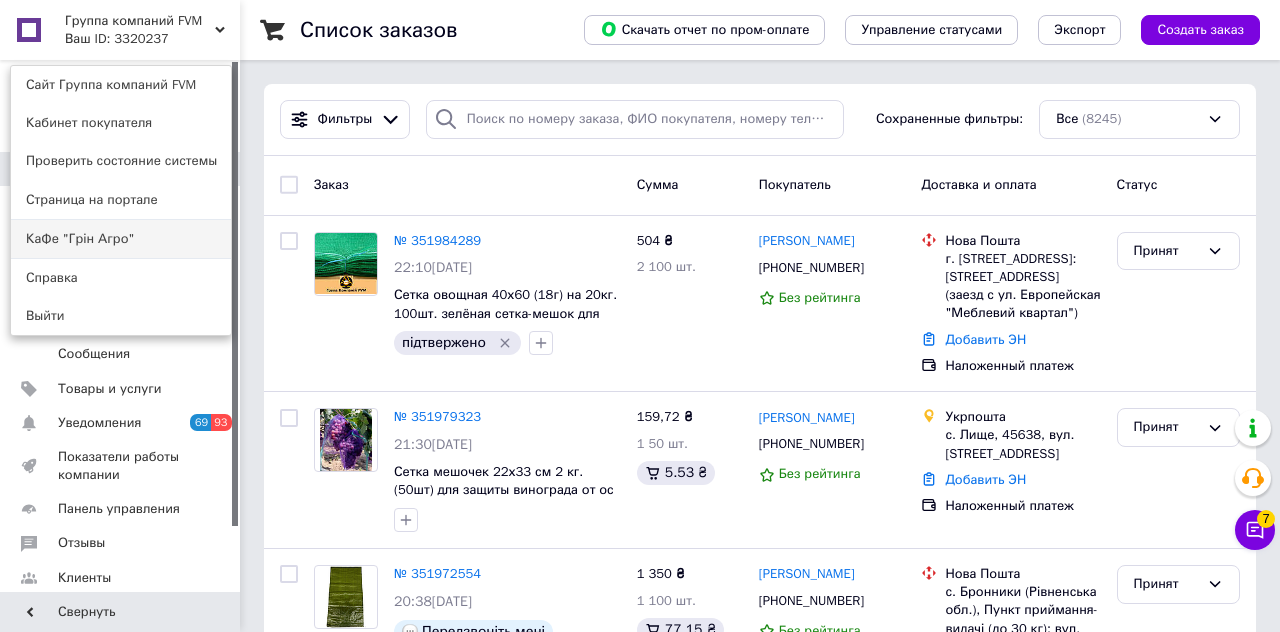 click on "КаФе "Грін Агро"" at bounding box center (121, 239) 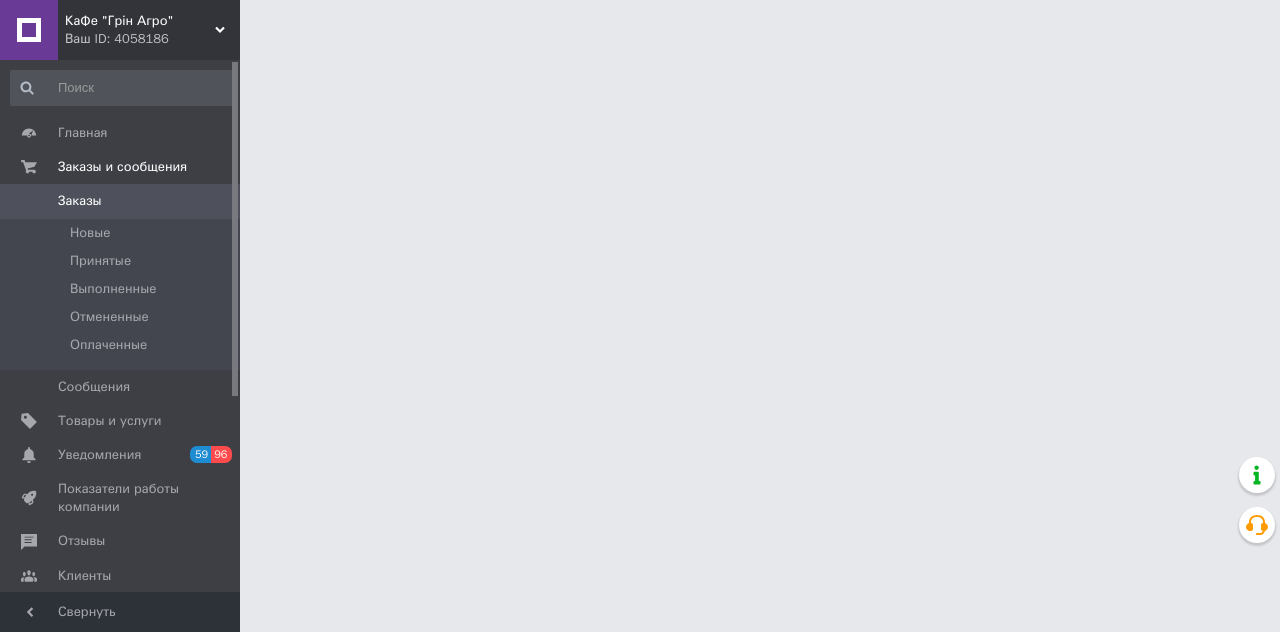 scroll, scrollTop: 0, scrollLeft: 0, axis: both 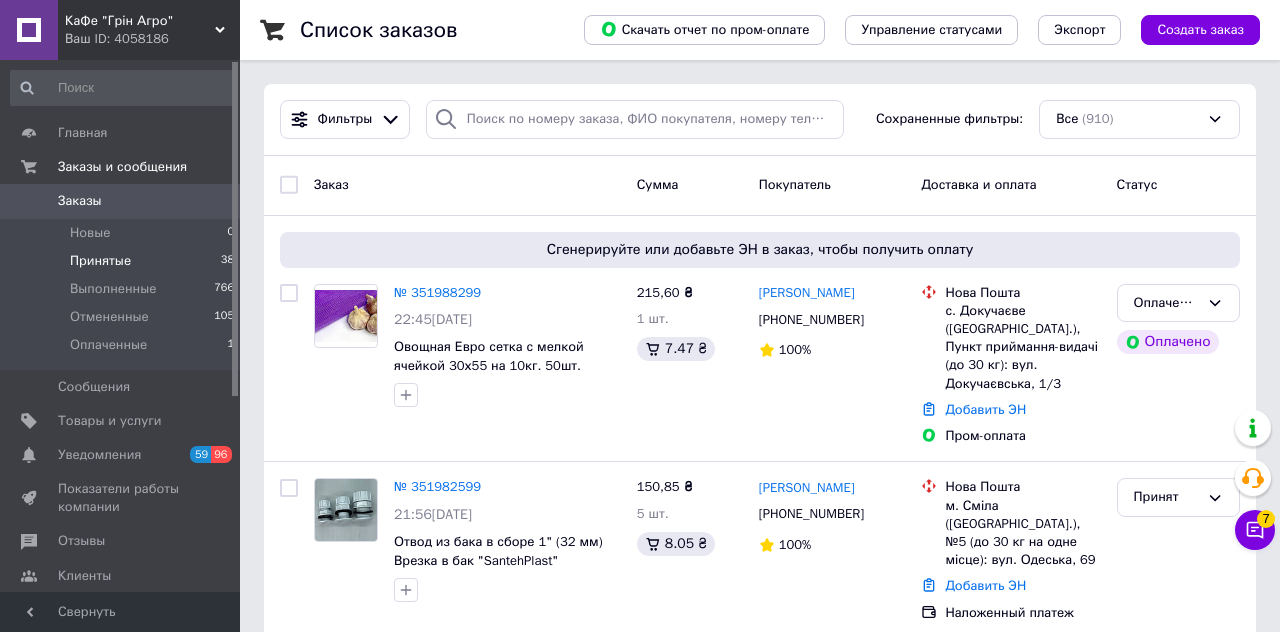click on "Принятые 38" at bounding box center (123, 261) 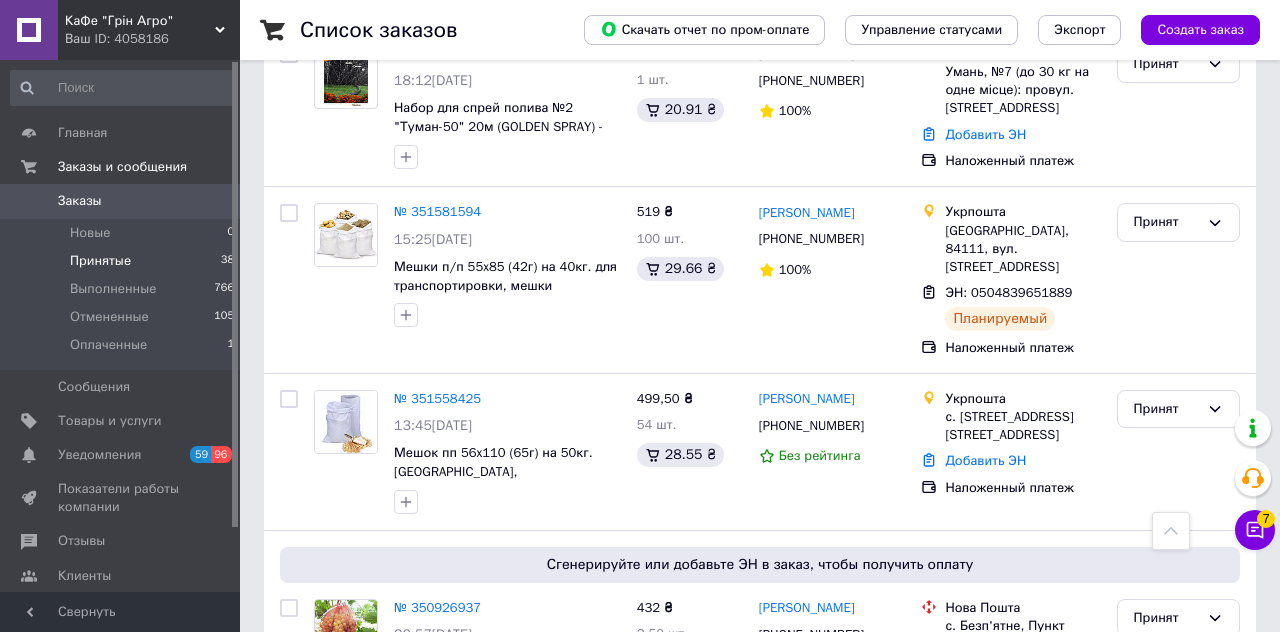 scroll, scrollTop: 7011, scrollLeft: 0, axis: vertical 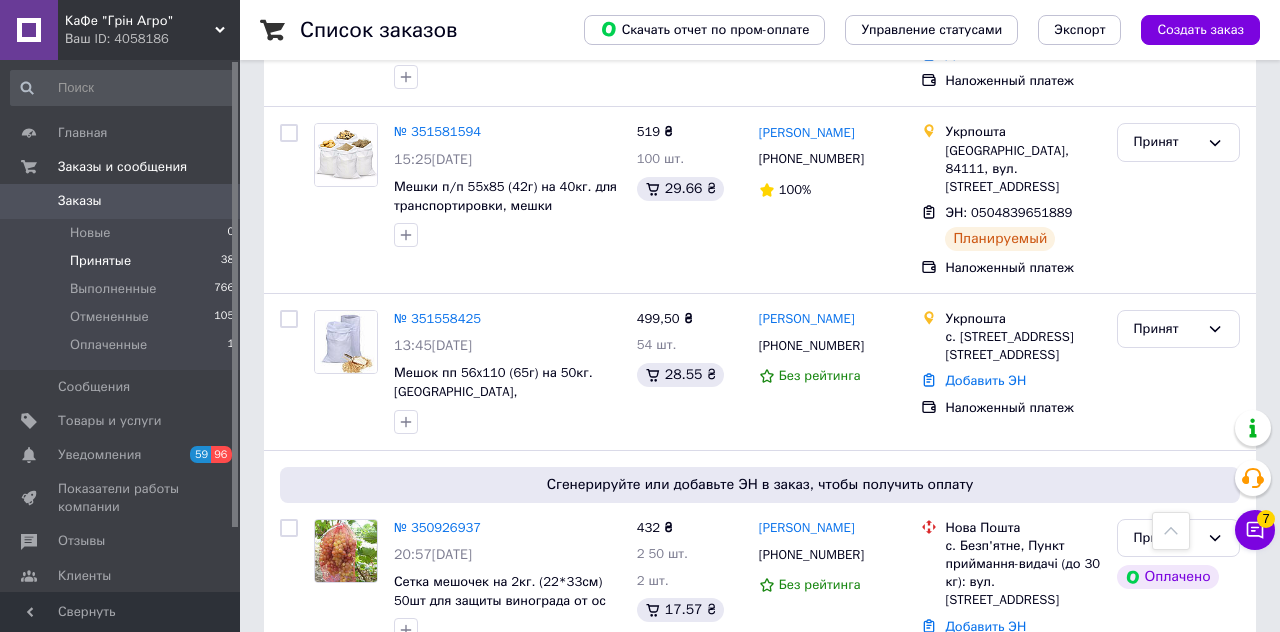 click 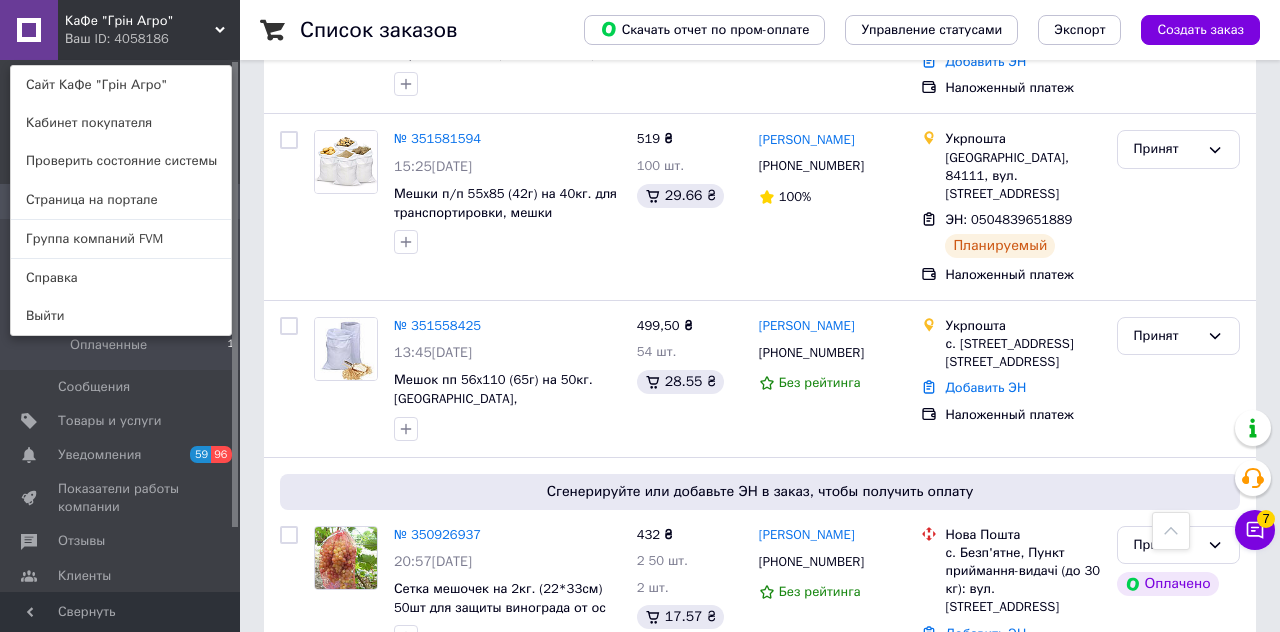 scroll, scrollTop: 6950, scrollLeft: 0, axis: vertical 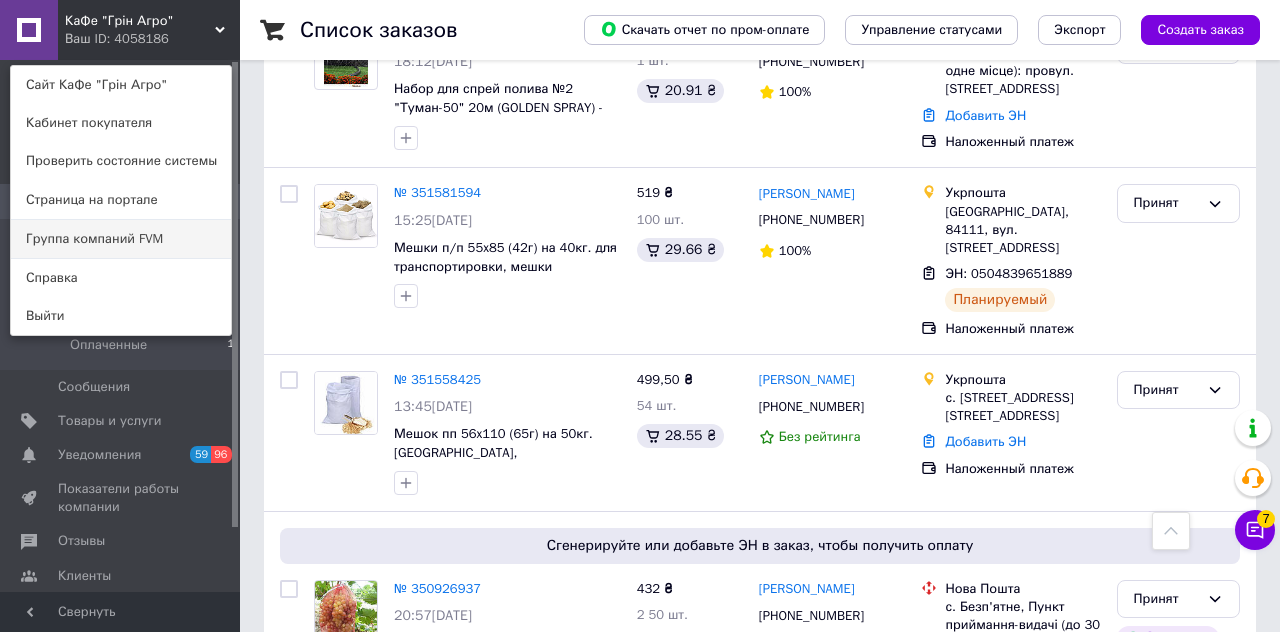 click on "Группа компаний FVM" at bounding box center (121, 239) 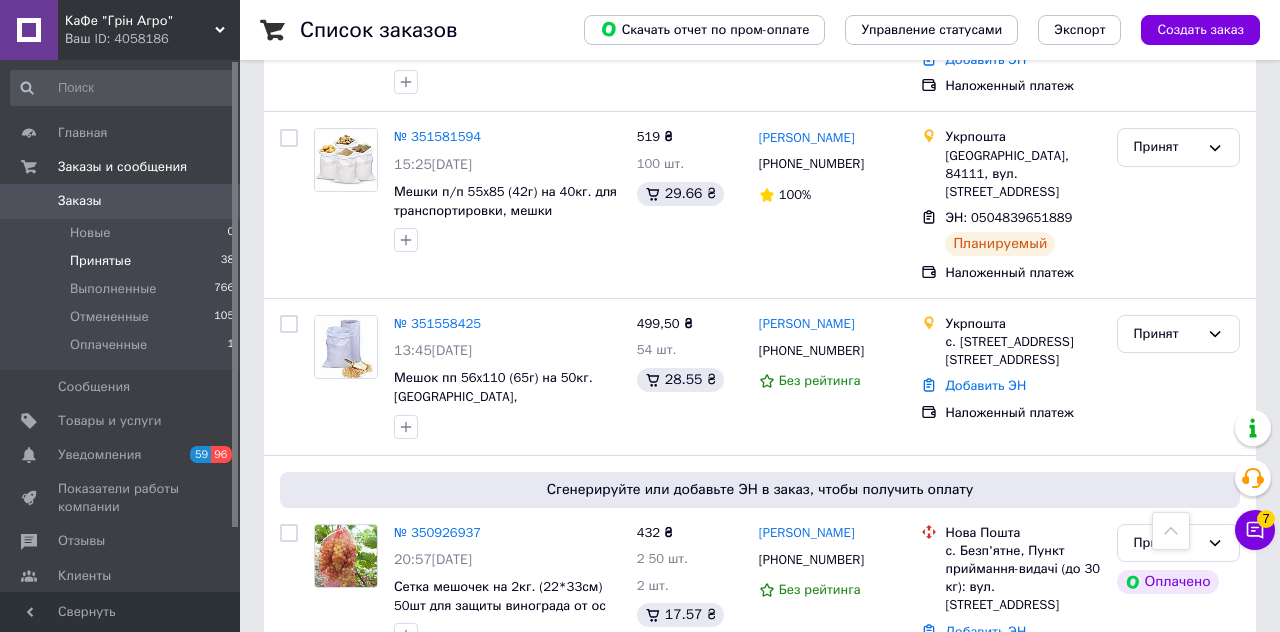 scroll, scrollTop: 7046, scrollLeft: 0, axis: vertical 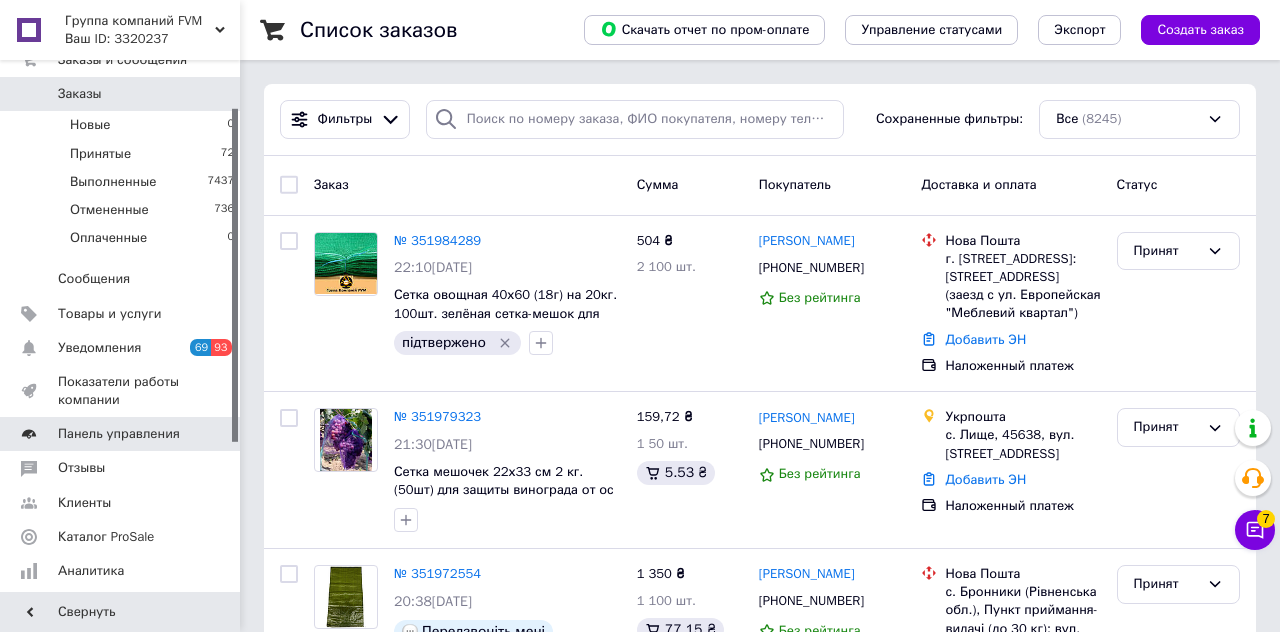 click on "Панель управления" at bounding box center [119, 434] 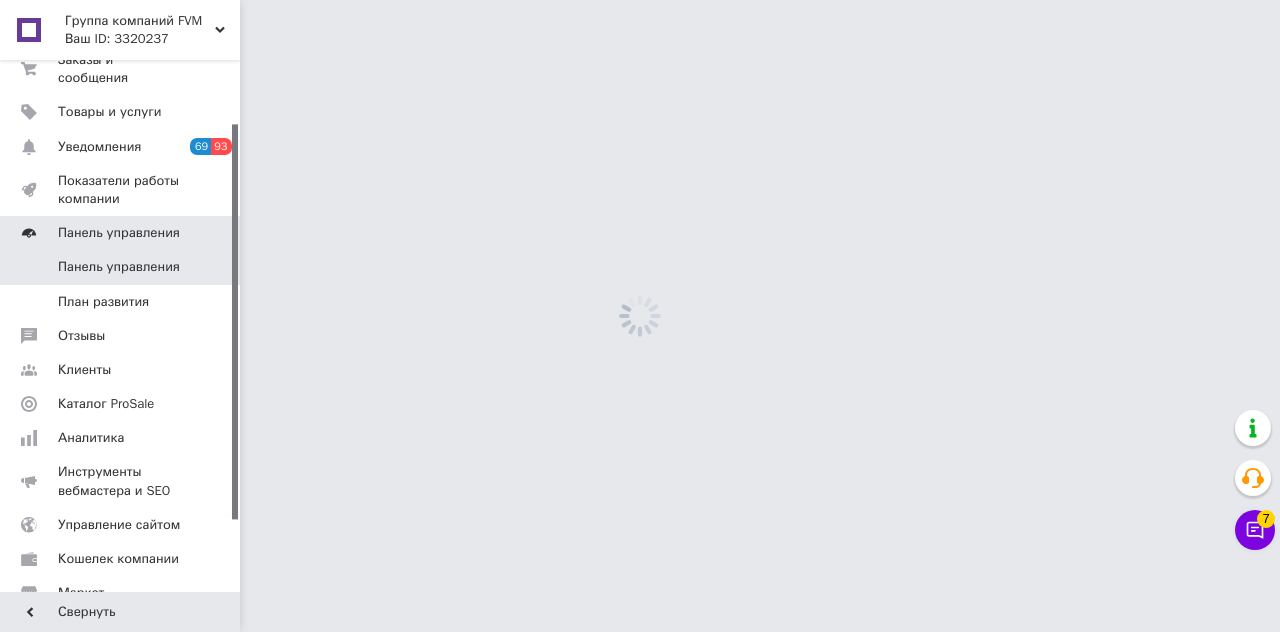 scroll, scrollTop: 84, scrollLeft: 0, axis: vertical 